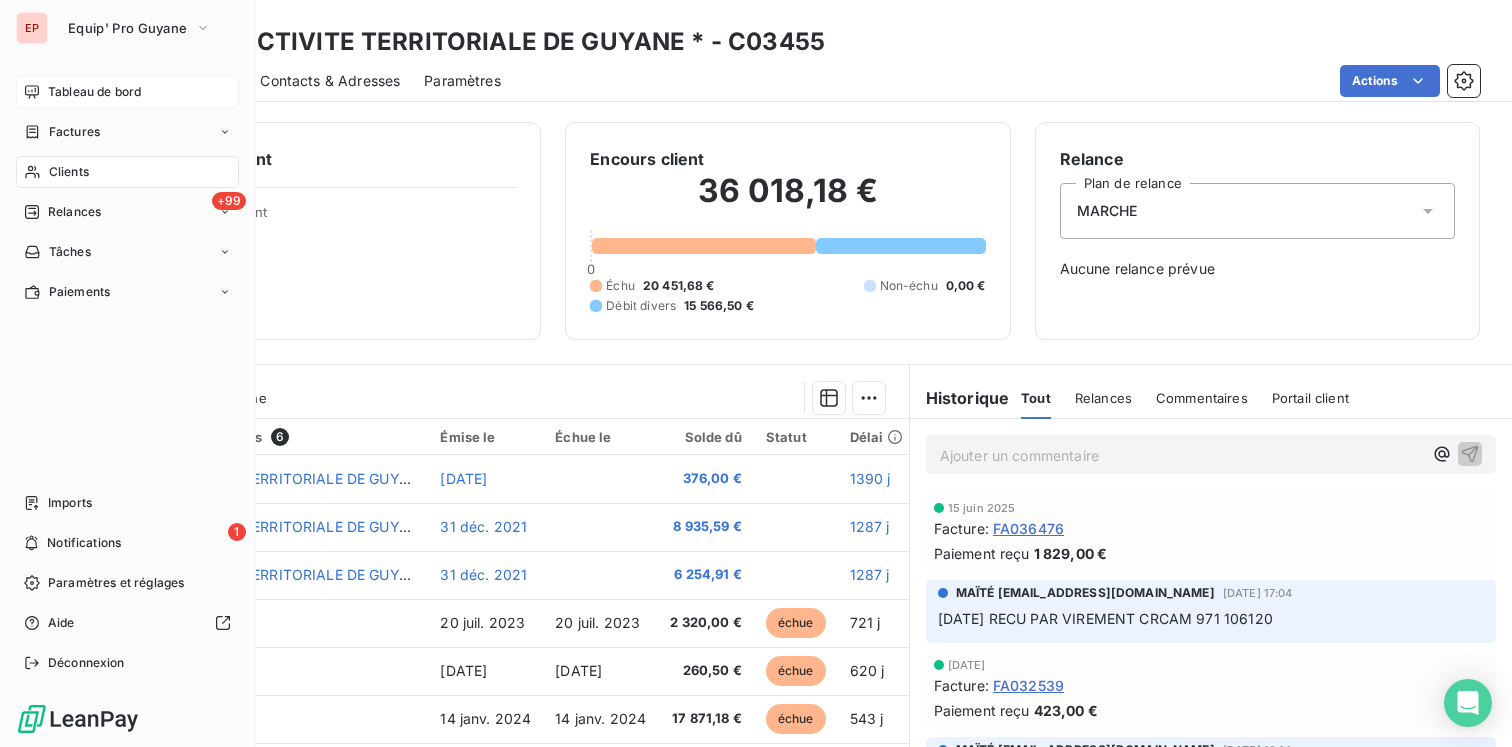 scroll, scrollTop: 0, scrollLeft: 0, axis: both 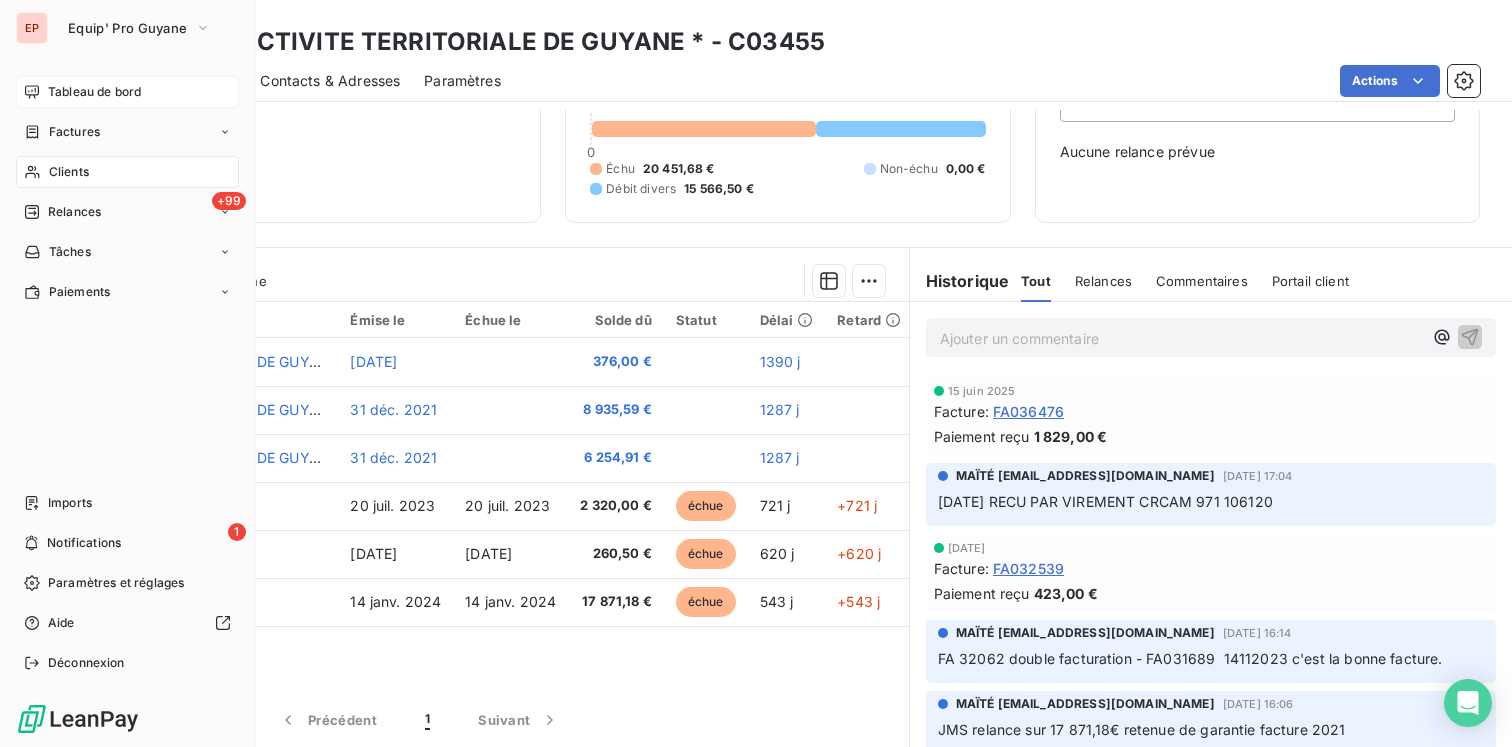 click on "Tableau de bord" at bounding box center [94, 92] 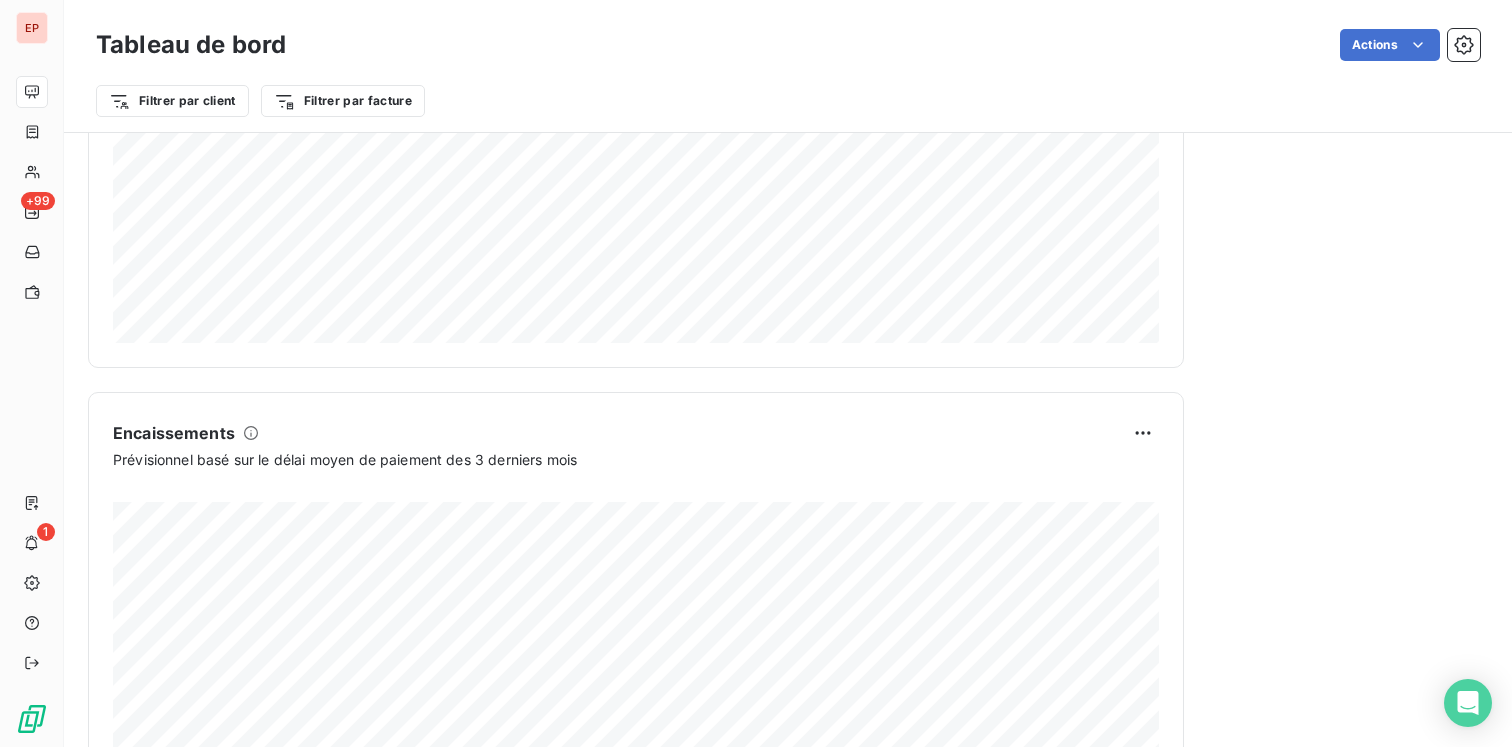 scroll, scrollTop: 1103, scrollLeft: 0, axis: vertical 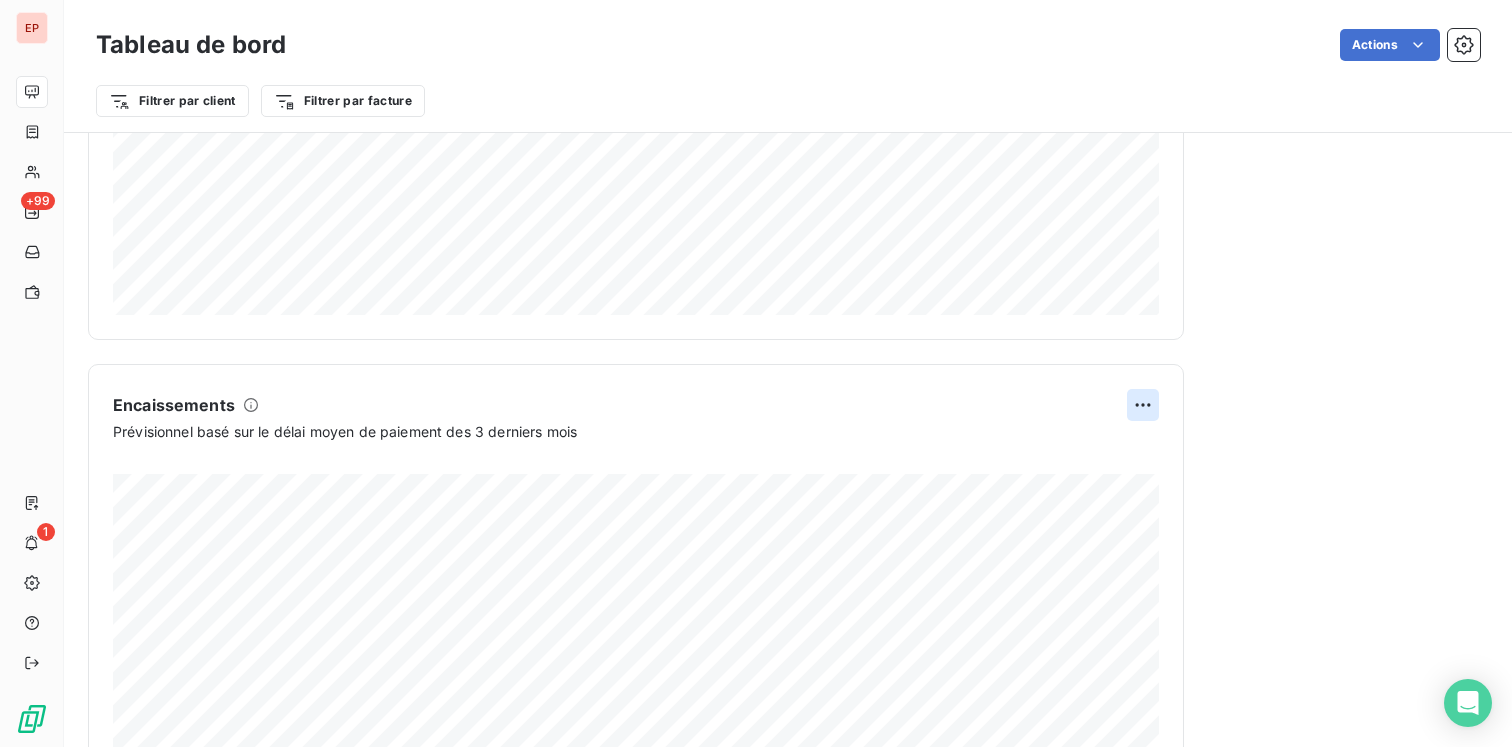 click on "EP +99 1 Tableau de bord Actions Filtrer par client Filtrer par facture Encours client   Voir plus 732 925,40 € 0 Échu 1 857 756 € Non-échu 0 €   Débit divers 126 190 € Crédit divers -781 003 € Avoirs non associés -470 018 € DSO -17 jours 6 derniers mois 88 101 159 181 199 182 [DATE] Févr. [DATE] Mars [DATE] Avr. [DATE] Mai [DATE] Juin [DATE] Juil. 25 Activité récente Chiffre d'affaires mensuel Voir plus Balance âgée Voir plus Relances par montant Encaissements Prévisionnel basé sur le délai moyen de paiement des 3 derniers mois Relances À effectuer 105 Montant à relancer 118,9 k € 90  relances effectuées et  146 787 €  relancés la semaine dernière. Factures échues VILLE DE [GEOGRAPHIC_DATA] FA035562 220 611 € [GEOGRAPHIC_DATA] FA026759 162 089 € VILLE DE [GEOGRAPHIC_DATA] FA036359 146 595 € VILLE DE [GEOGRAPHIC_DATA] FA025321 128 580 € [GEOGRAPHIC_DATA] FA035004 117 824 € [GEOGRAPHIC_DATA] -[GEOGRAPHIC_DATA] FA034365" at bounding box center [756, 373] 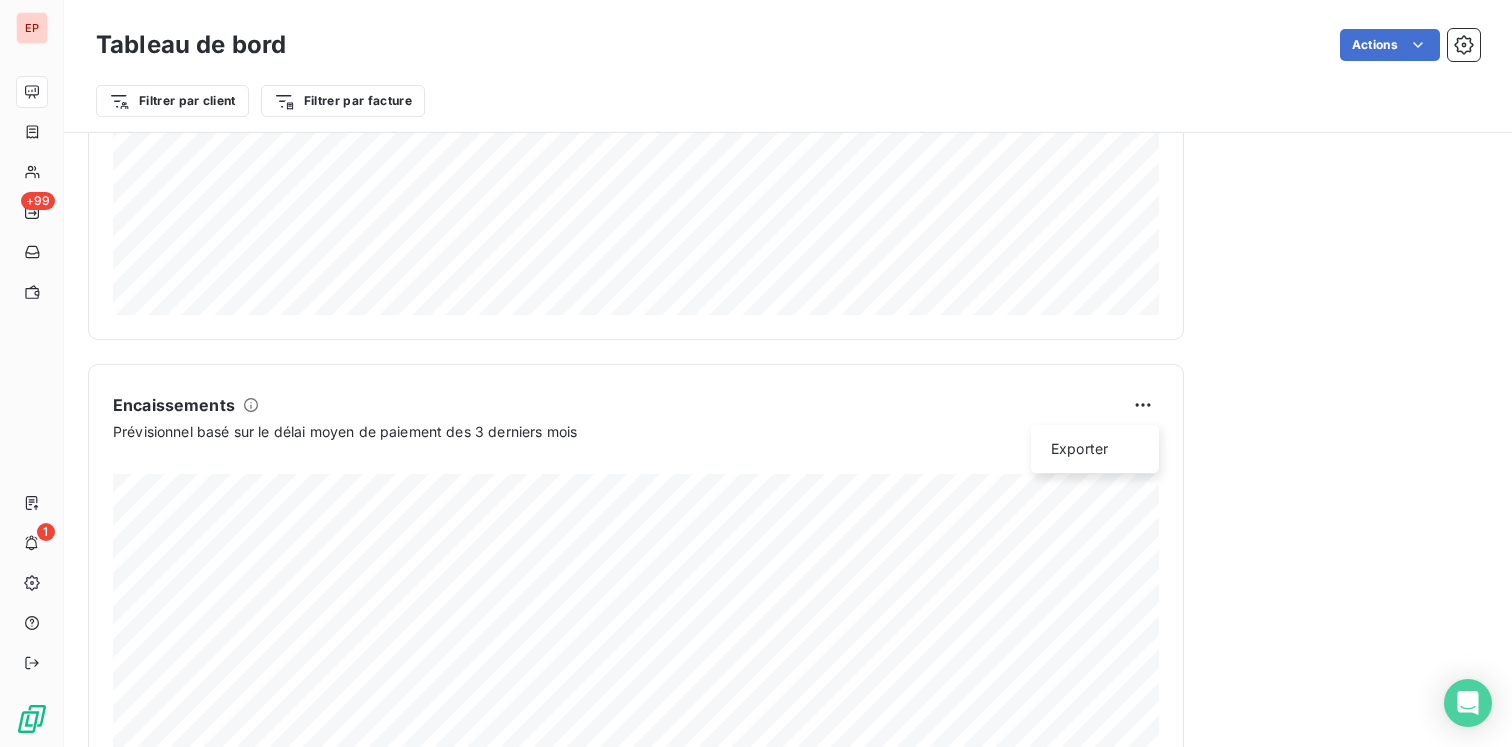 click on "EP +99 1 Tableau de bord Actions Filtrer par client Filtrer par facture Encours client   Voir plus 732 925,40 € 0 Échu 1 857 756 € Non-échu 0 €   Débit divers 126 190 € Crédit divers -781 003 € Avoirs non associés -470 018 € DSO -17 jours 6 derniers mois 88 101 159 181 199 182 [DATE] Févr. [DATE] Mars [DATE] Avr. [DATE] Mai [DATE] Juin [DATE] Juil. 25 Activité récente Chiffre d'affaires mensuel Voir plus Balance âgée Voir plus Relances par montant Encaissements Exporter Prévisionnel basé sur le délai moyen de paiement des 3 derniers mois Relances À effectuer 105 Montant à relancer 118,9 k € 90  relances effectuées et  146 787 €  relancés la semaine dernière. Factures échues VILLE DE [GEOGRAPHIC_DATA] FA035562 220 611 € [GEOGRAPHIC_DATA] FA026759 162 089 € VILLE DE [GEOGRAPHIC_DATA] FA036359 146 595 € VILLE DE [GEOGRAPHIC_DATA] FA025321 128 580 € [GEOGRAPHIC_DATA] FA035004 117 824 € [GEOGRAPHIC_DATA]" at bounding box center (756, 373) 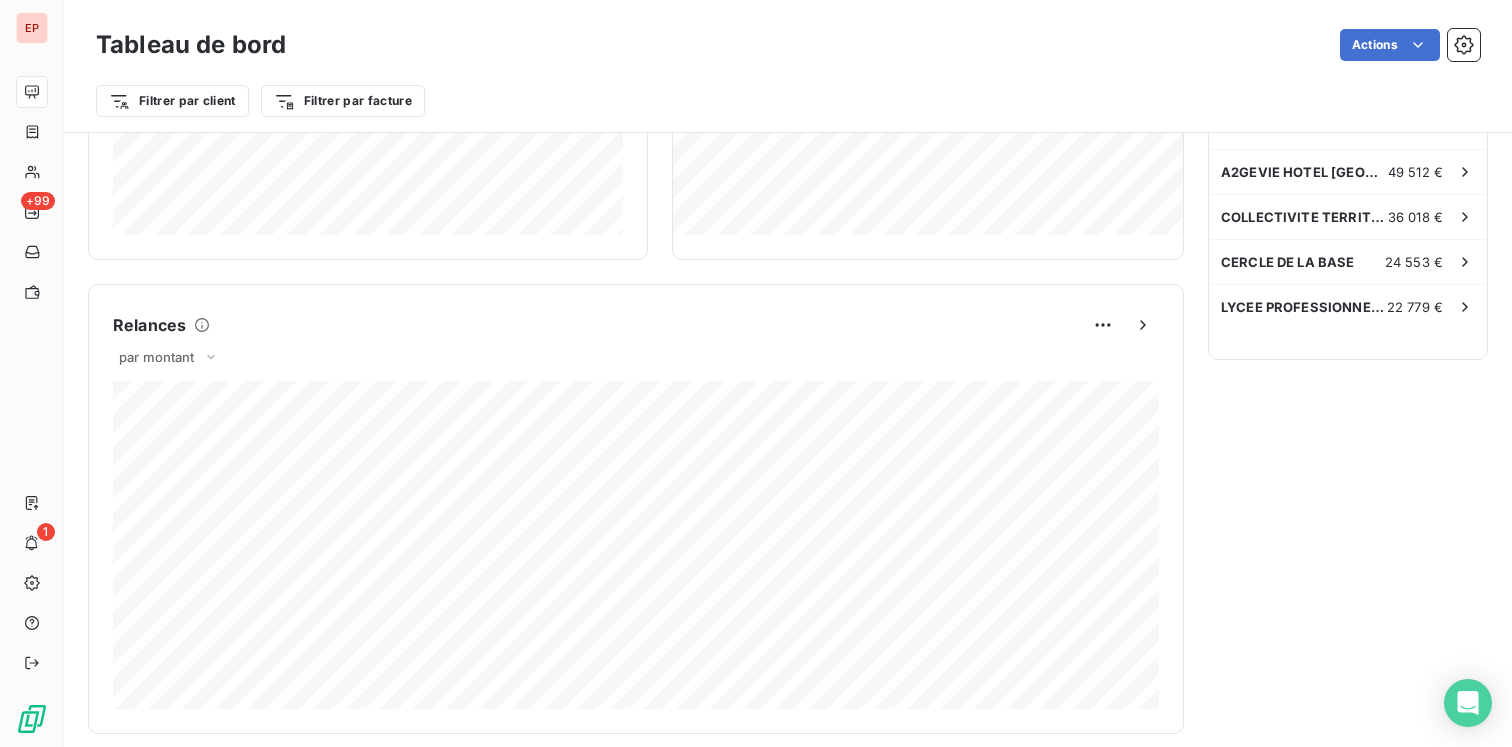 scroll, scrollTop: 704, scrollLeft: 0, axis: vertical 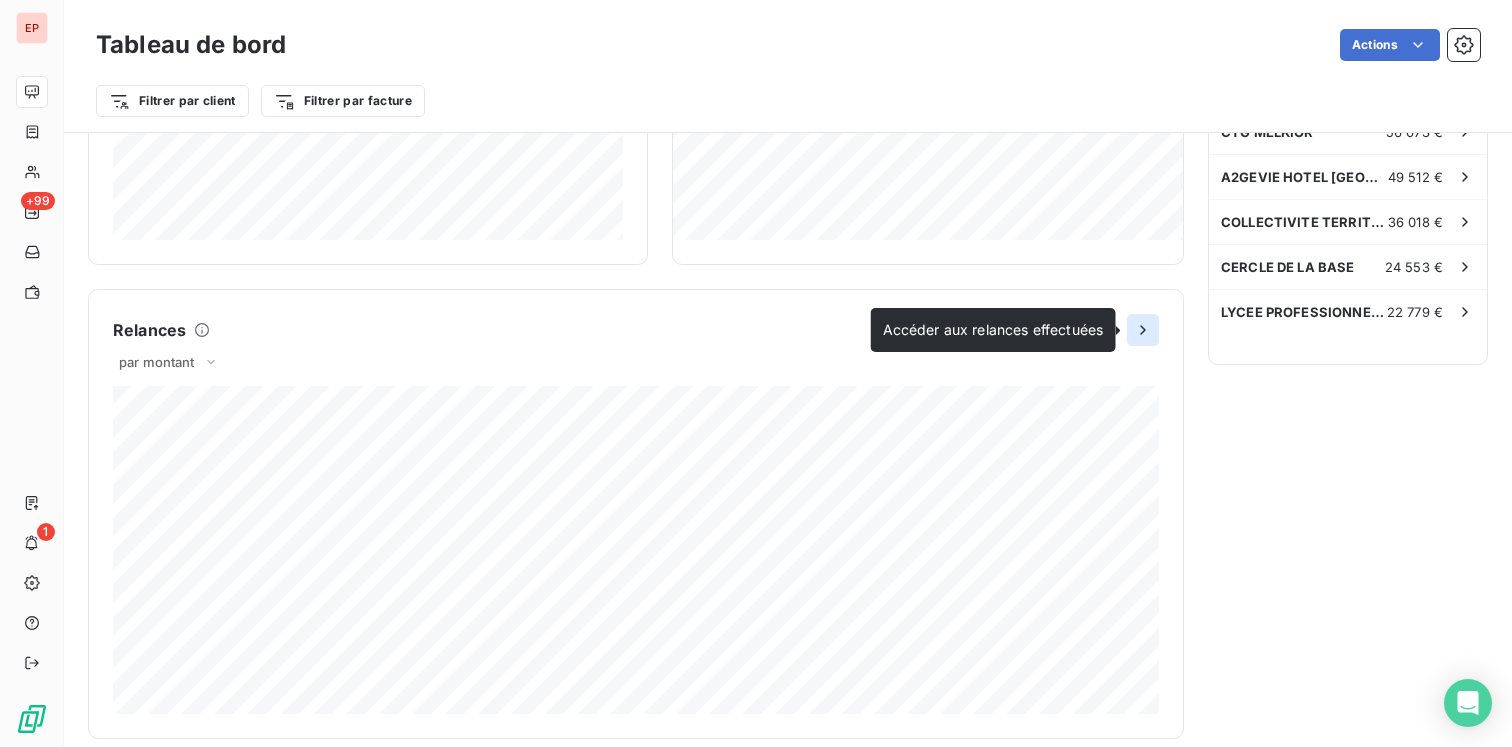 click 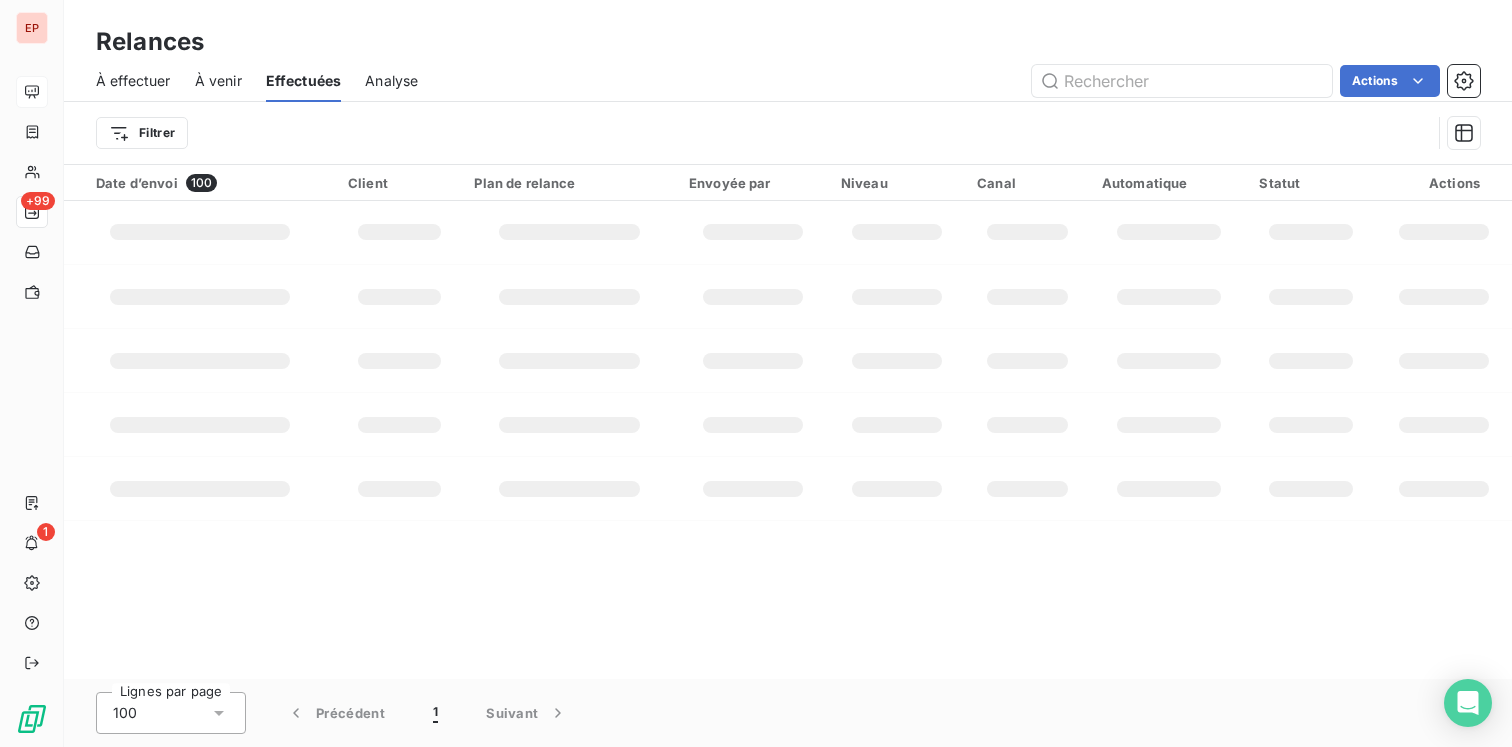 click on "Analyse" at bounding box center [391, 81] 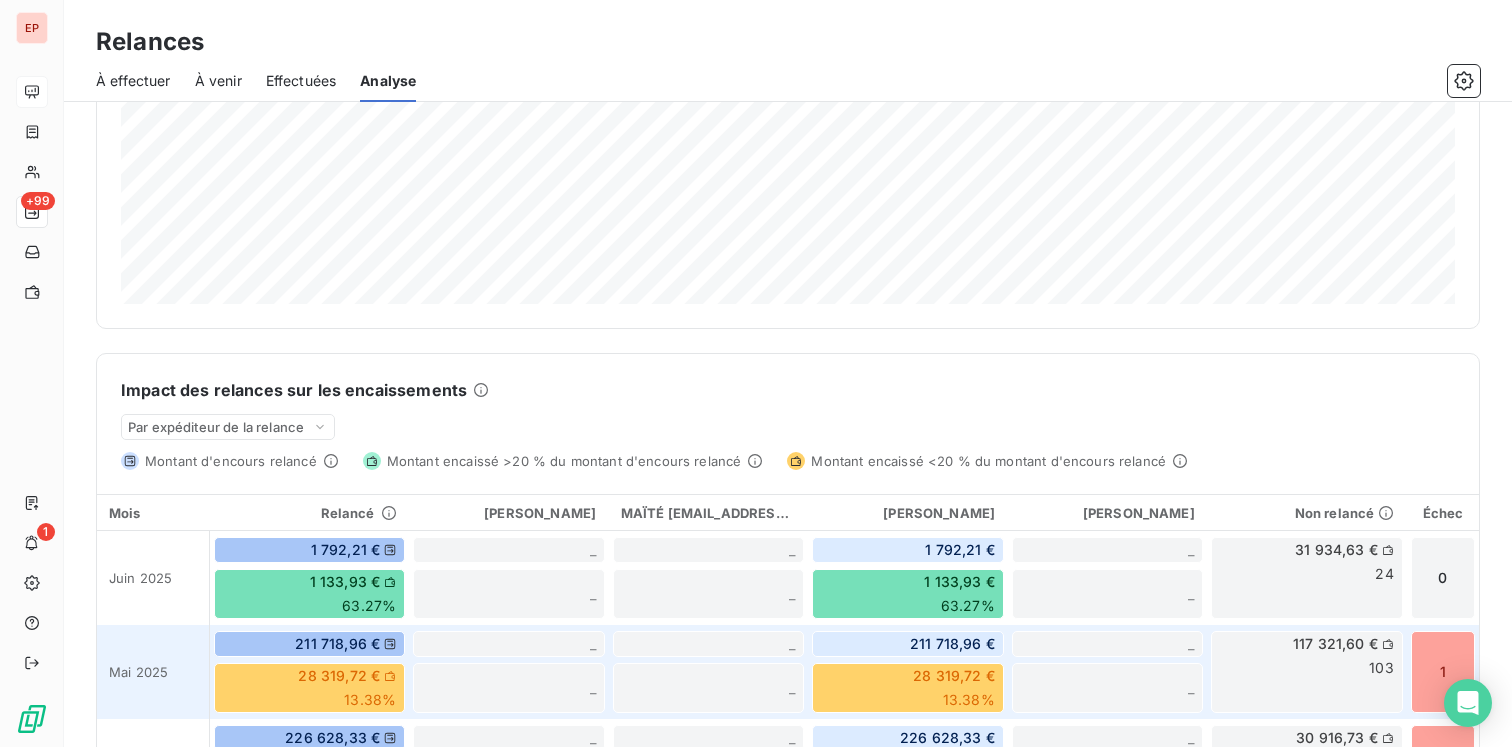 scroll, scrollTop: 237, scrollLeft: 0, axis: vertical 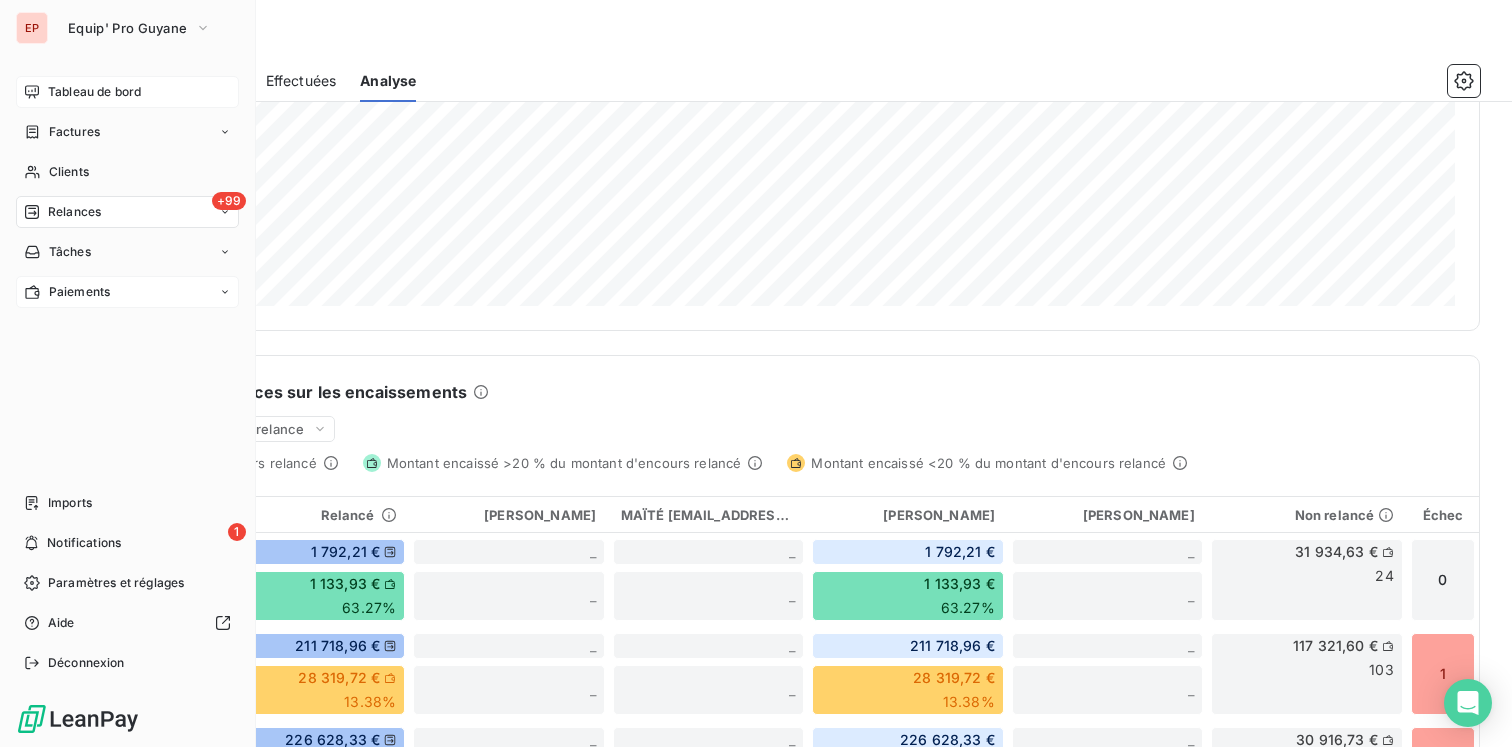 click on "Paiements" at bounding box center (79, 292) 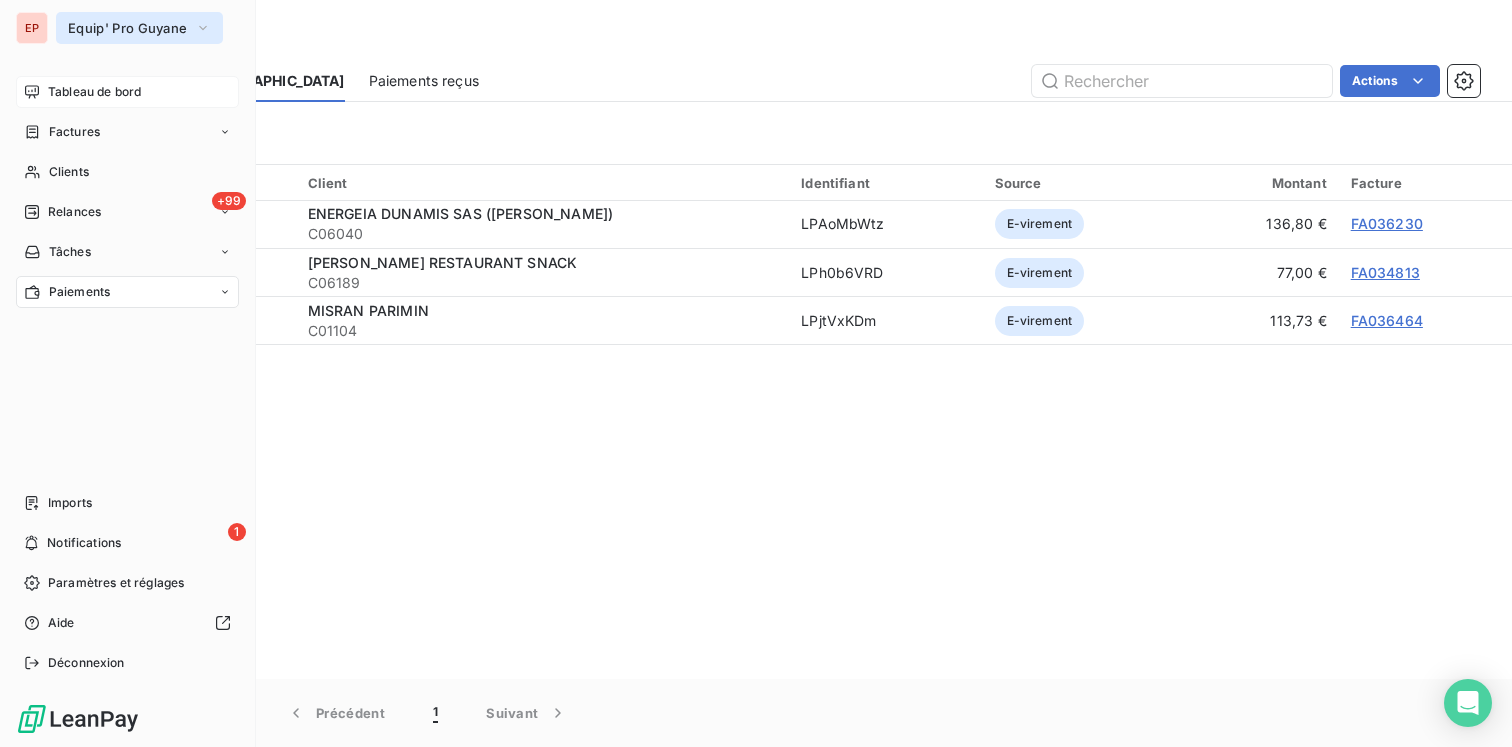 click on "Equip' Pro Guyane" at bounding box center (139, 28) 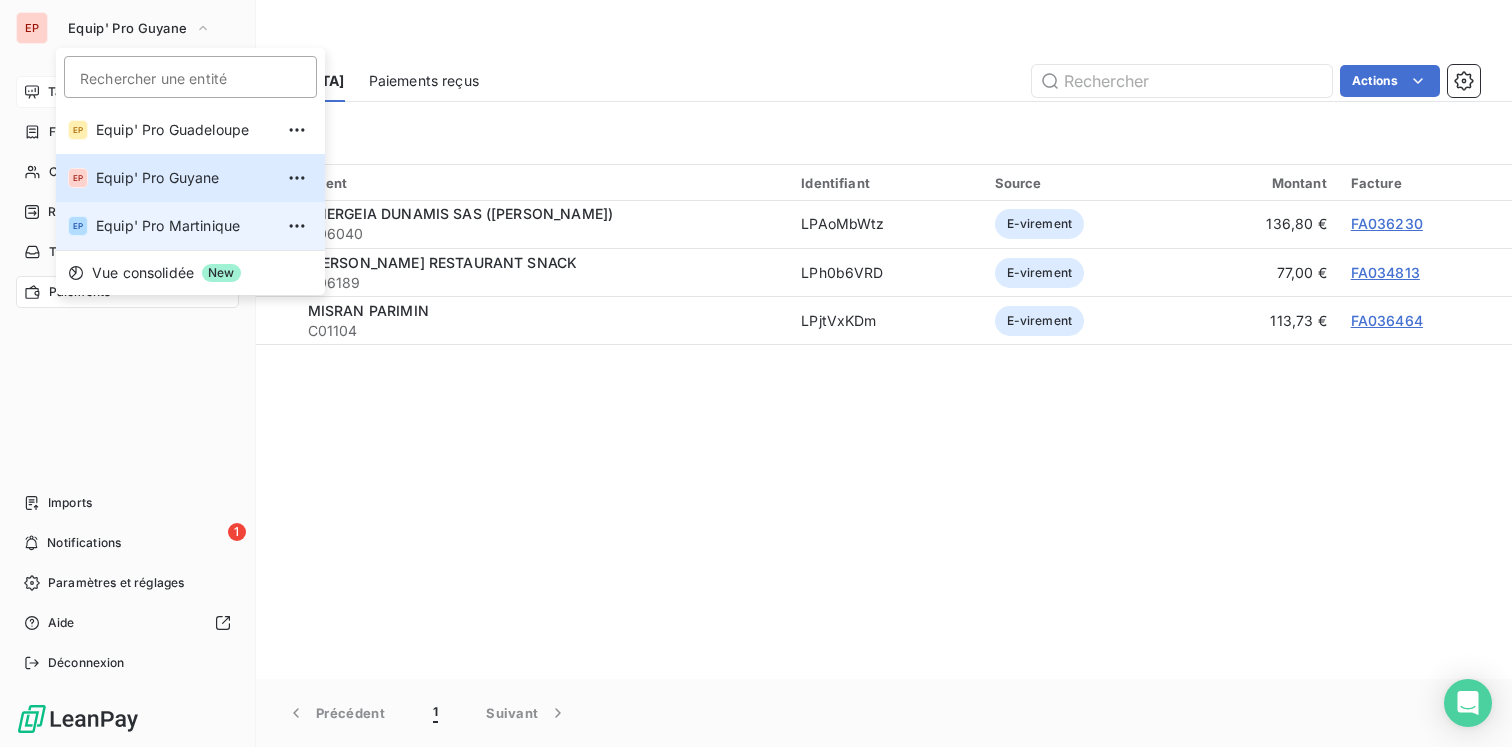 click on "Equip' Pro Martinique" at bounding box center [184, 226] 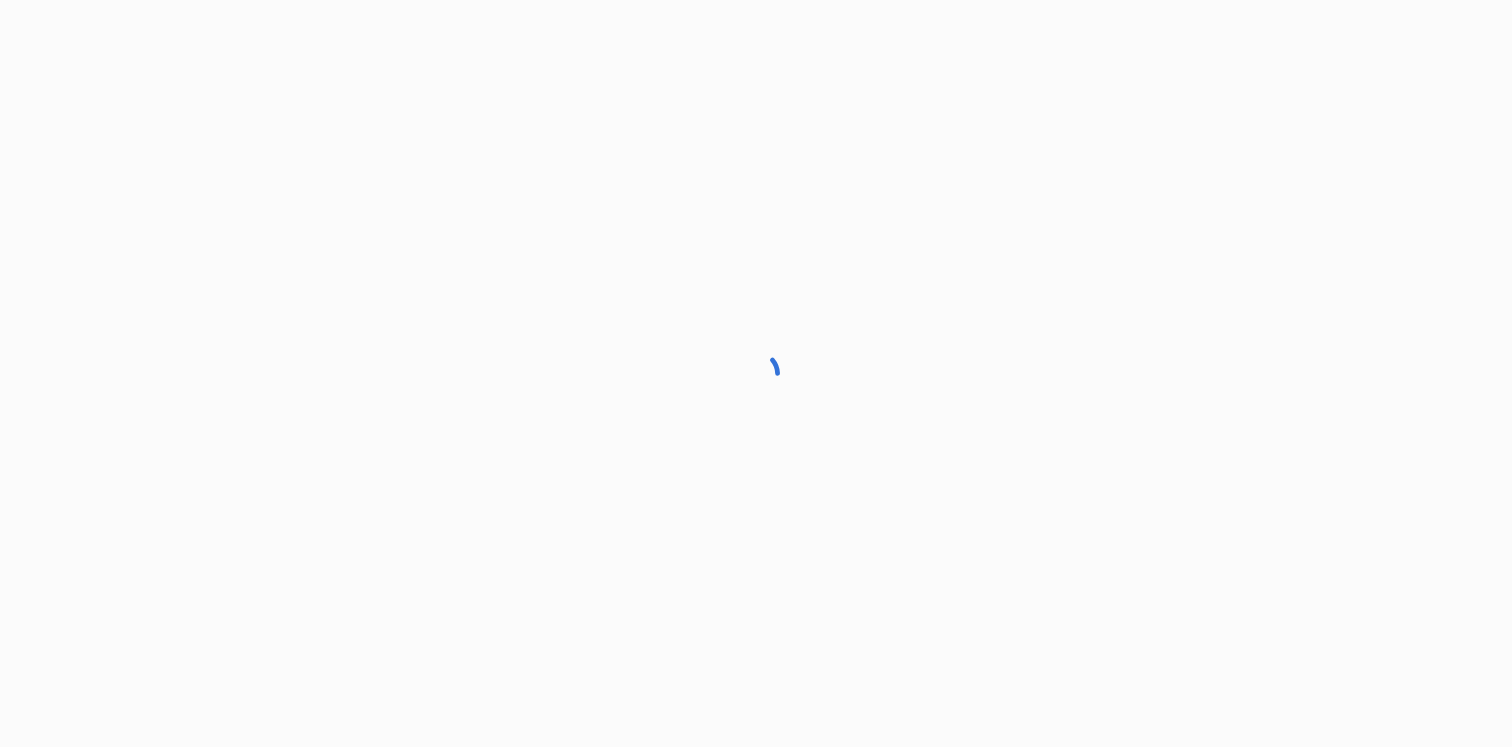 scroll, scrollTop: 0, scrollLeft: 0, axis: both 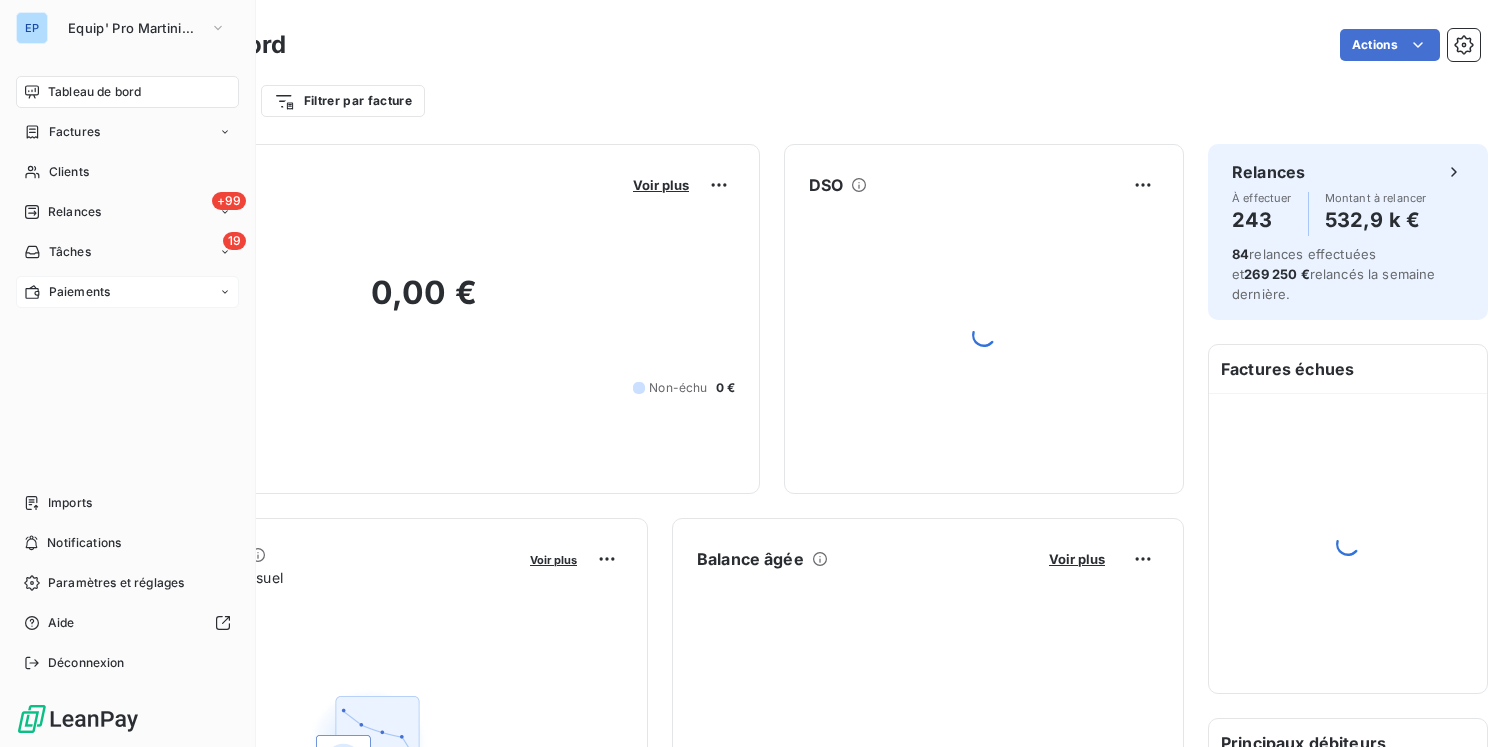 click on "Paiements" at bounding box center (79, 292) 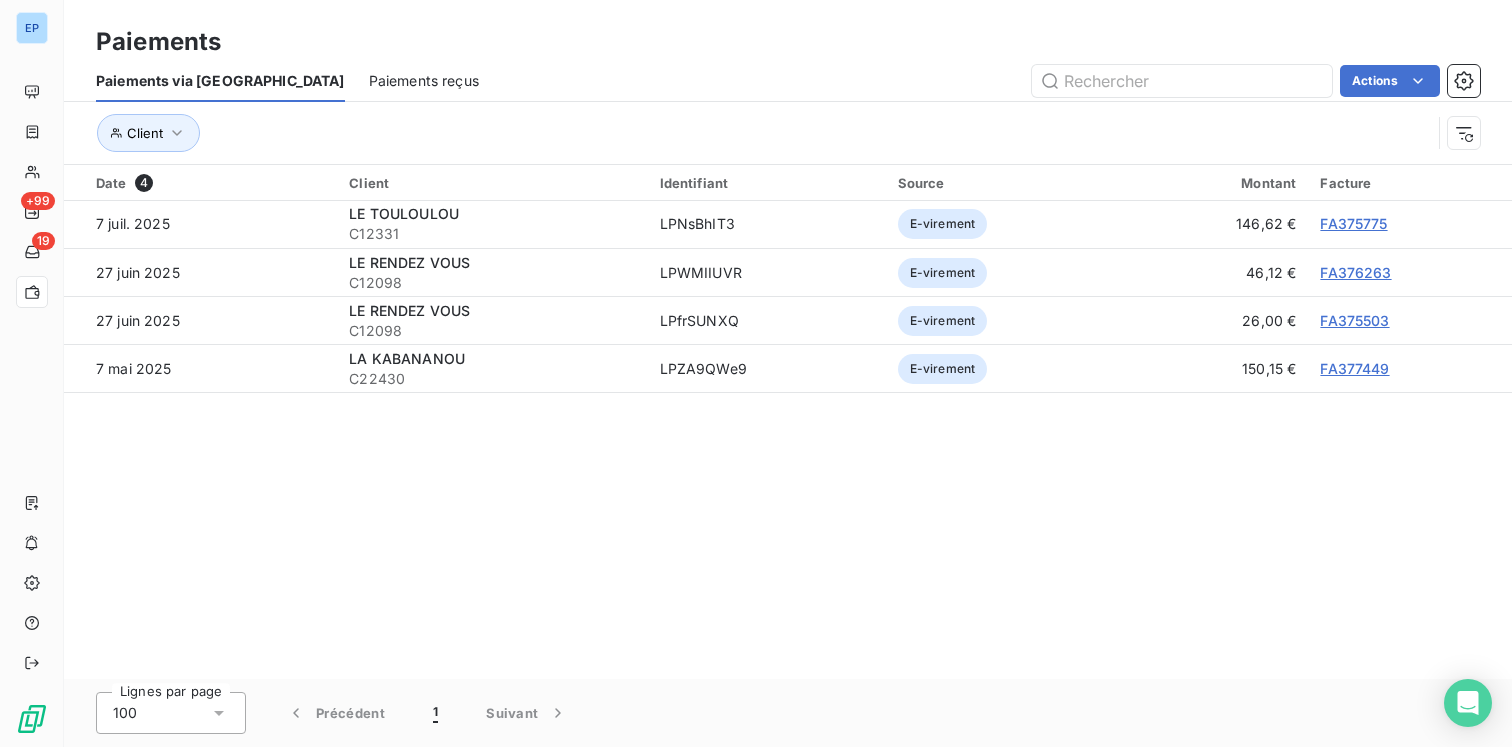 click on "Paiements reçus" at bounding box center [424, 81] 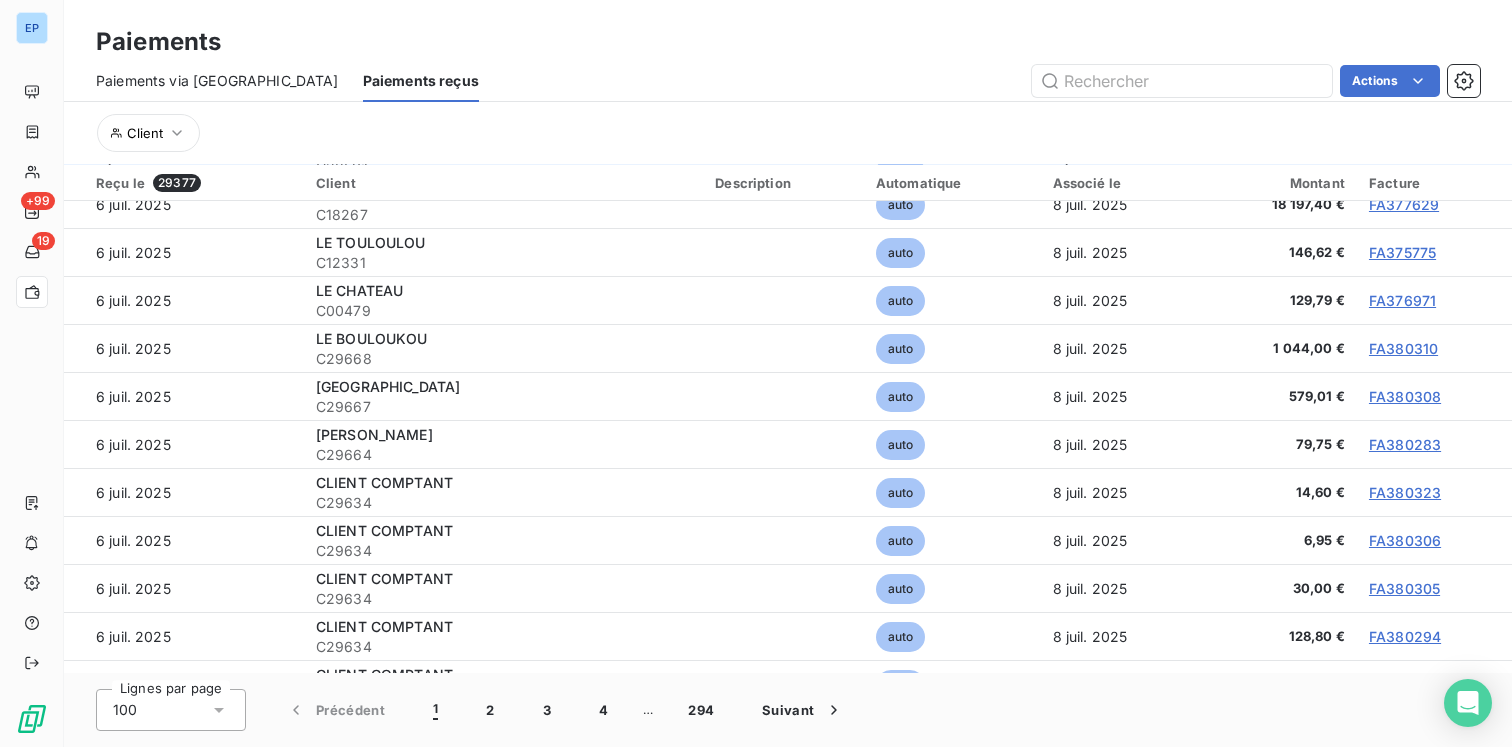 scroll, scrollTop: 0, scrollLeft: 0, axis: both 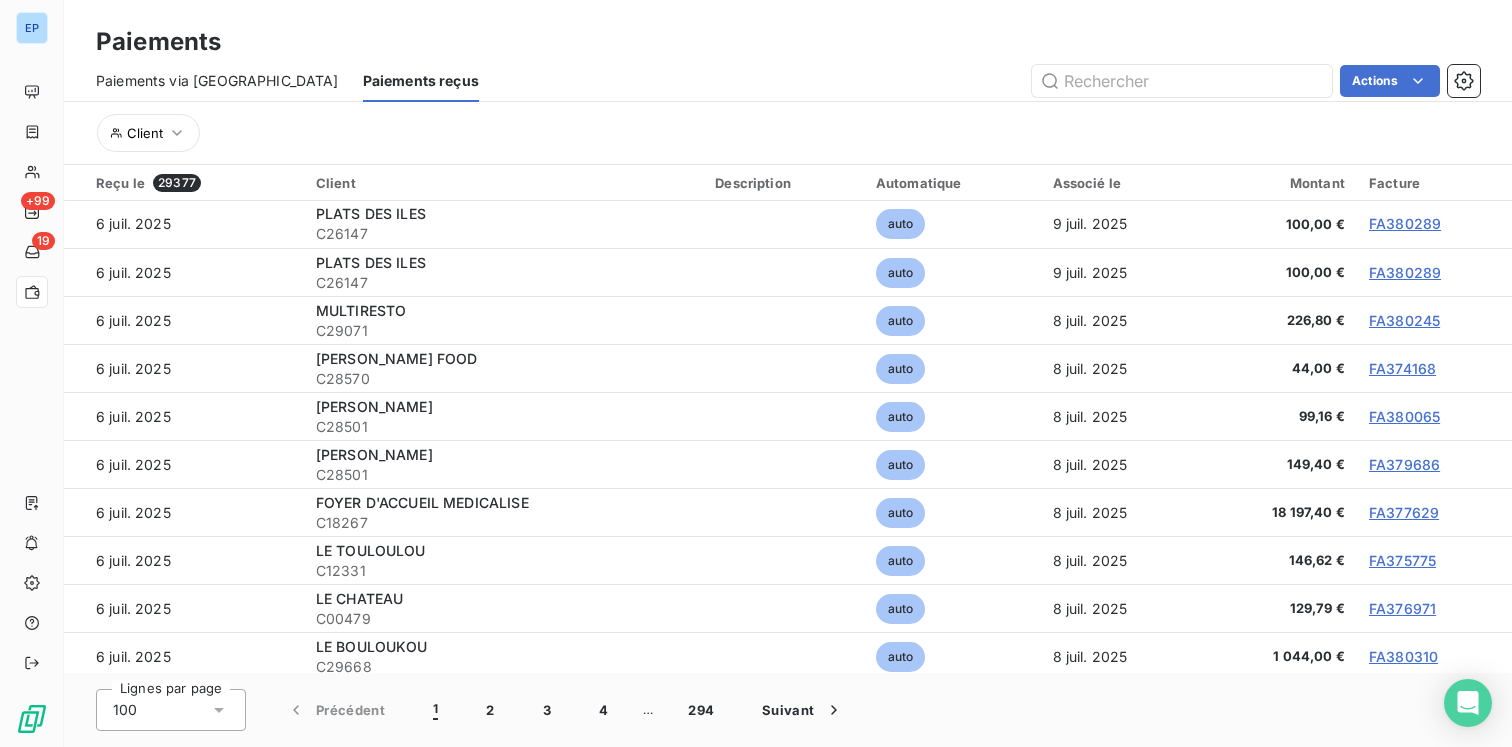 click on "Paiements via [GEOGRAPHIC_DATA]" at bounding box center (217, 81) 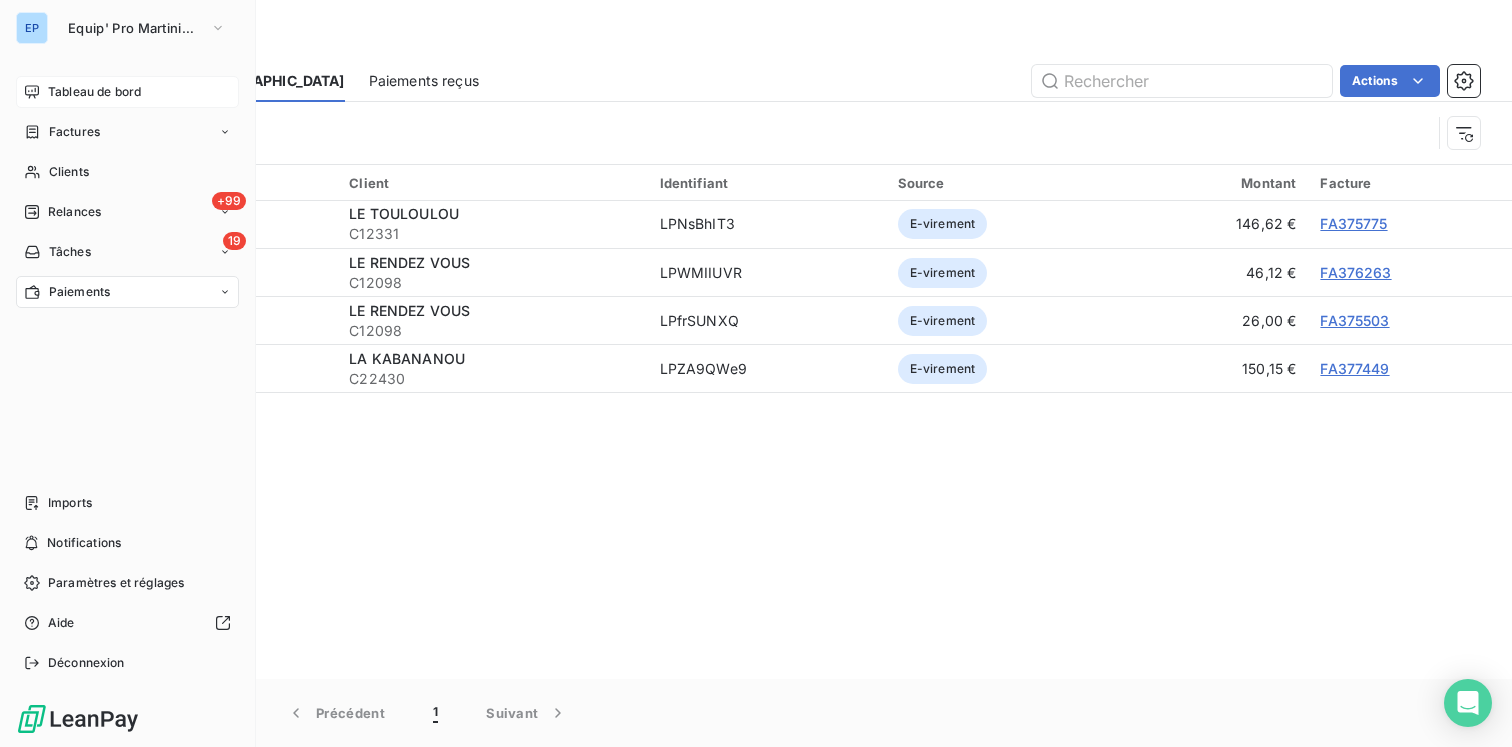 click on "Tableau de bord" at bounding box center [94, 92] 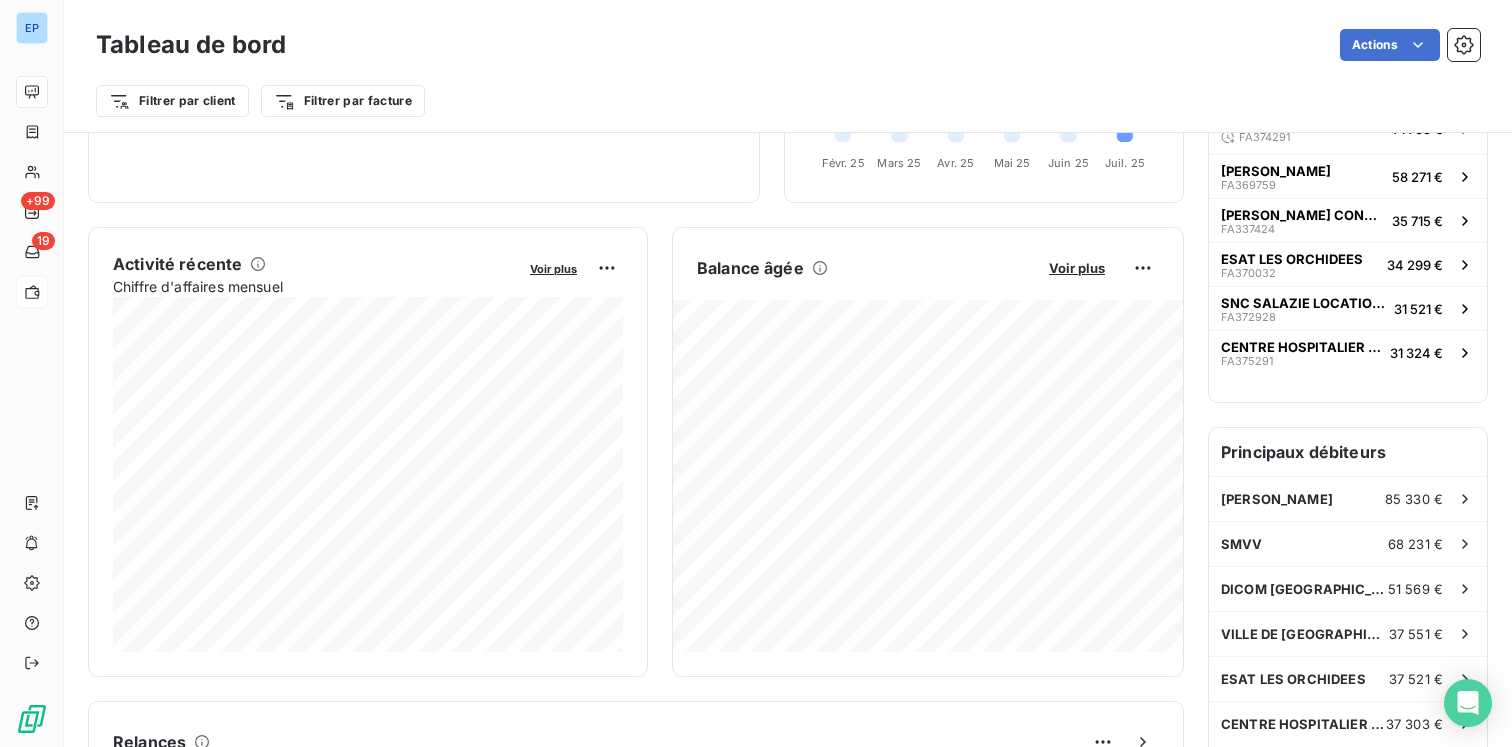 scroll, scrollTop: 0, scrollLeft: 0, axis: both 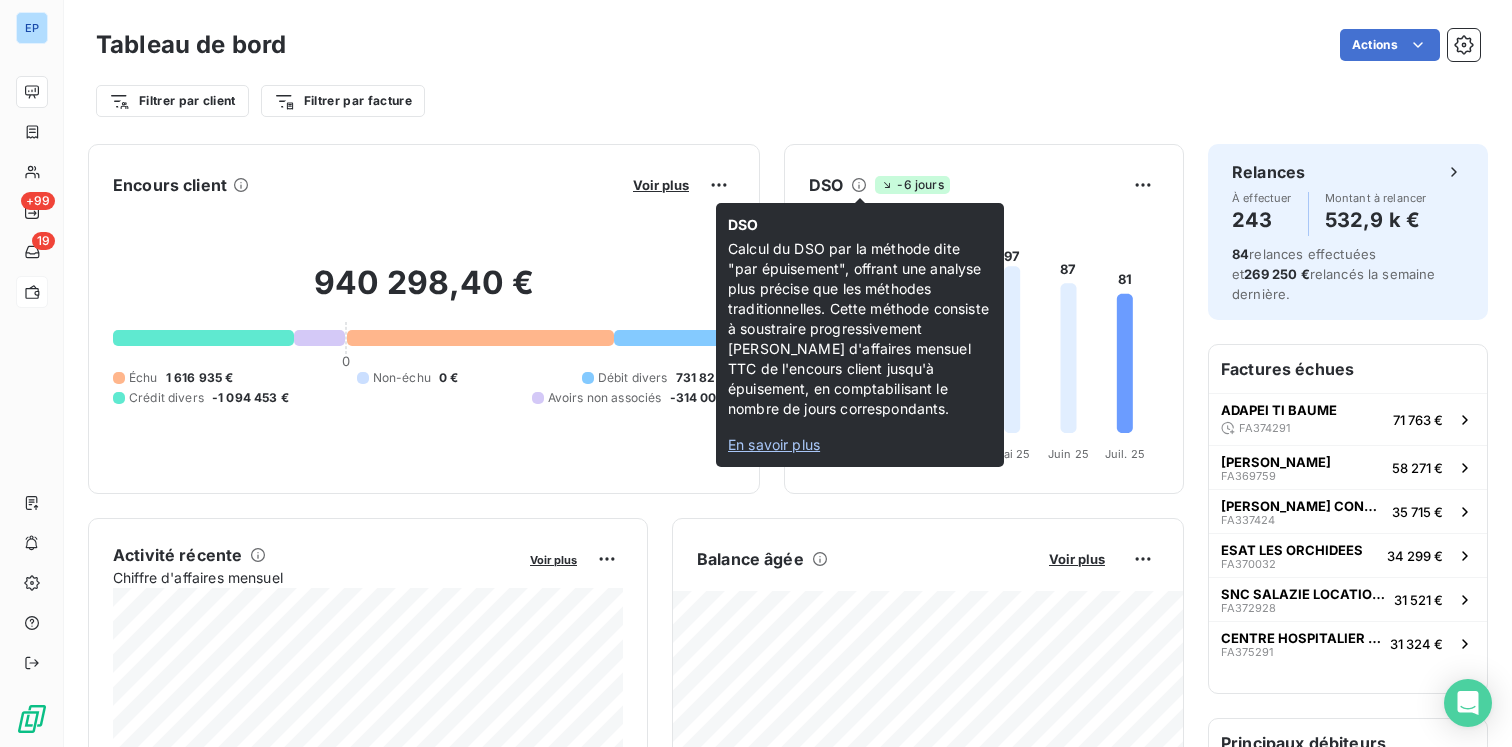 click 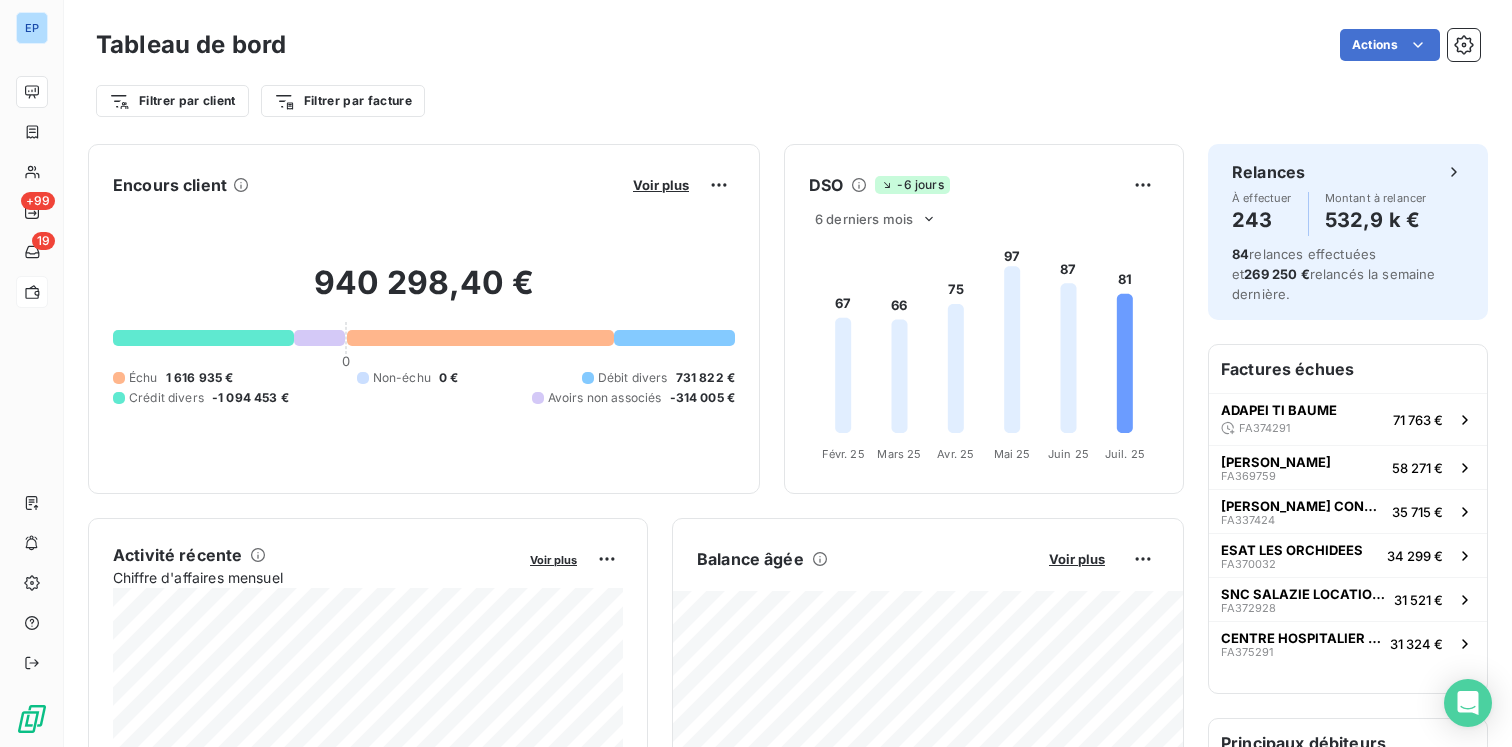 click 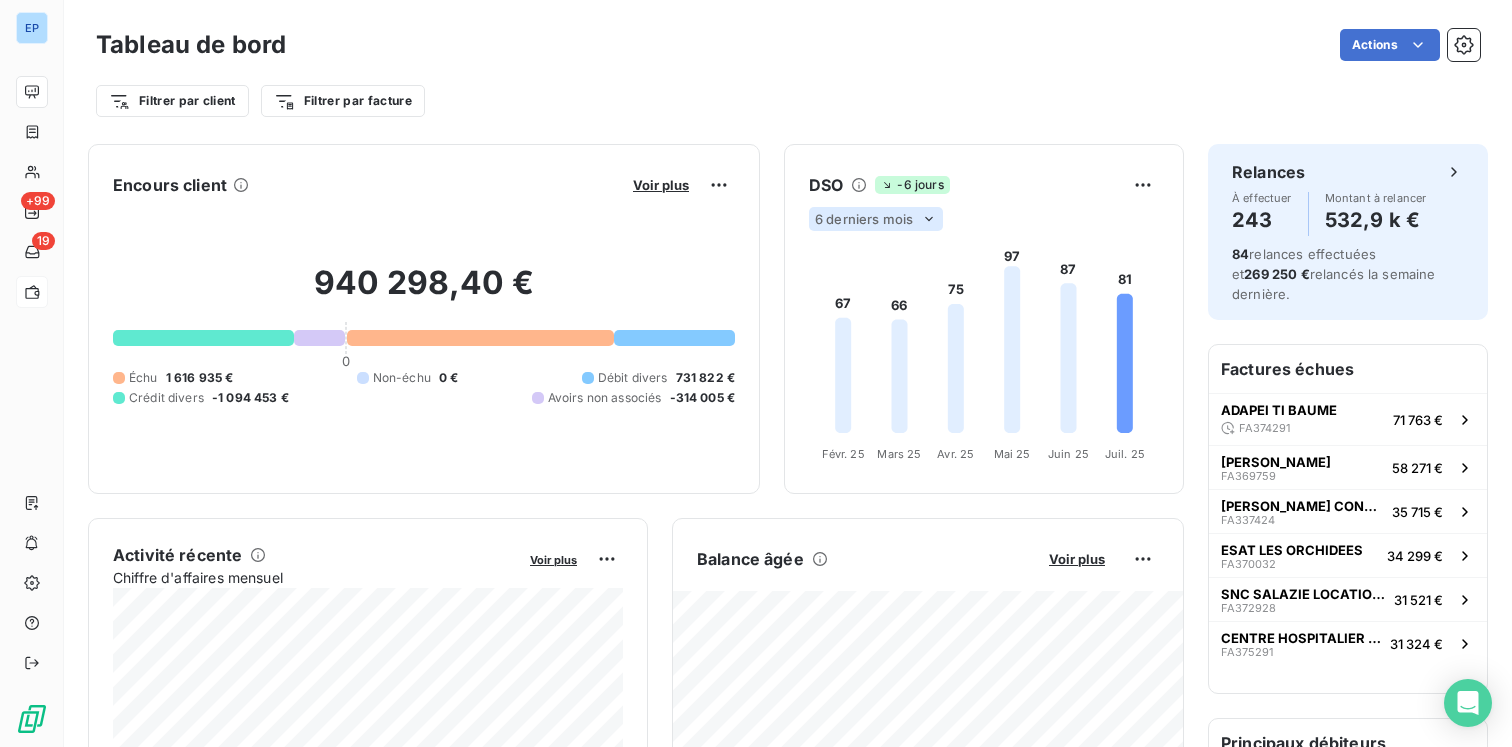click on "6 derniers mois" at bounding box center [876, 219] 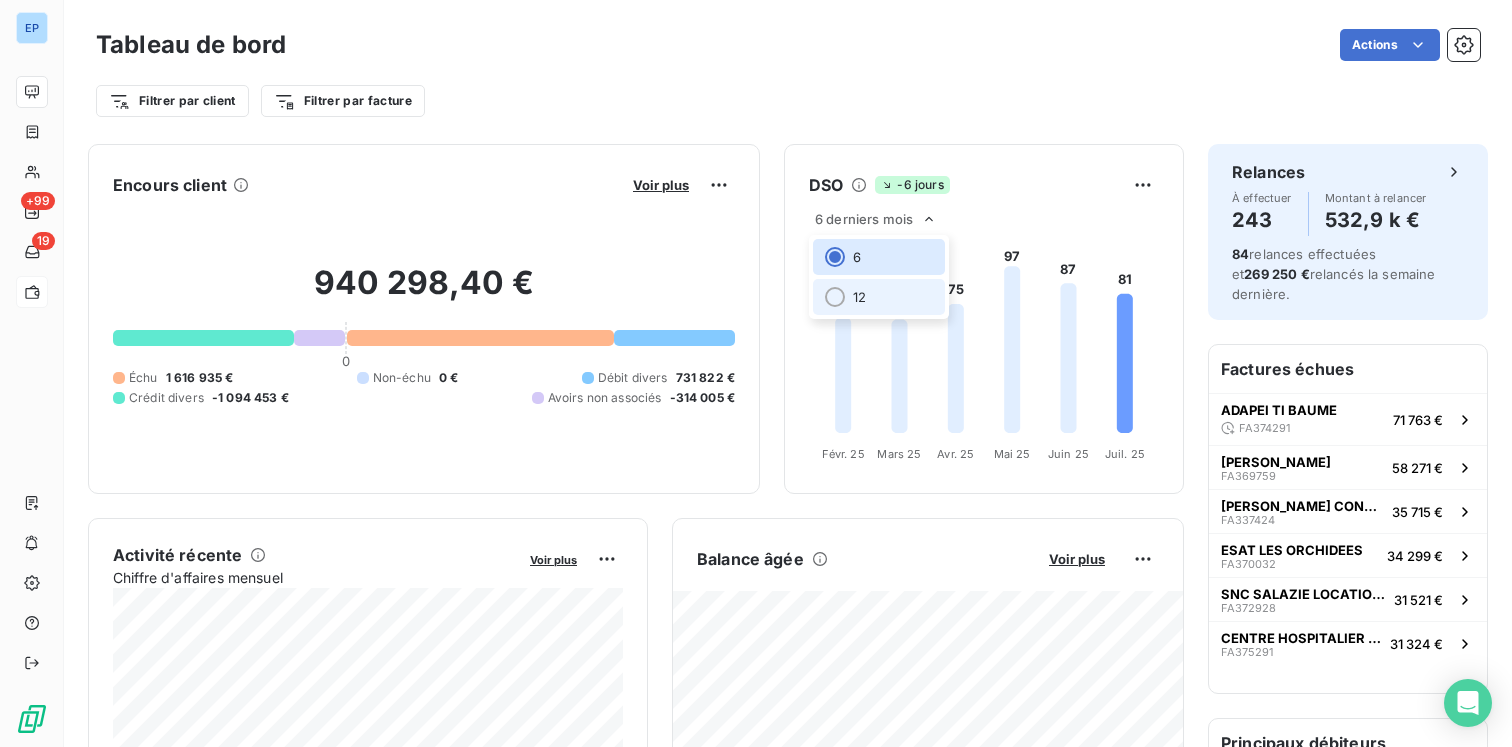 click on "12" at bounding box center (879, 297) 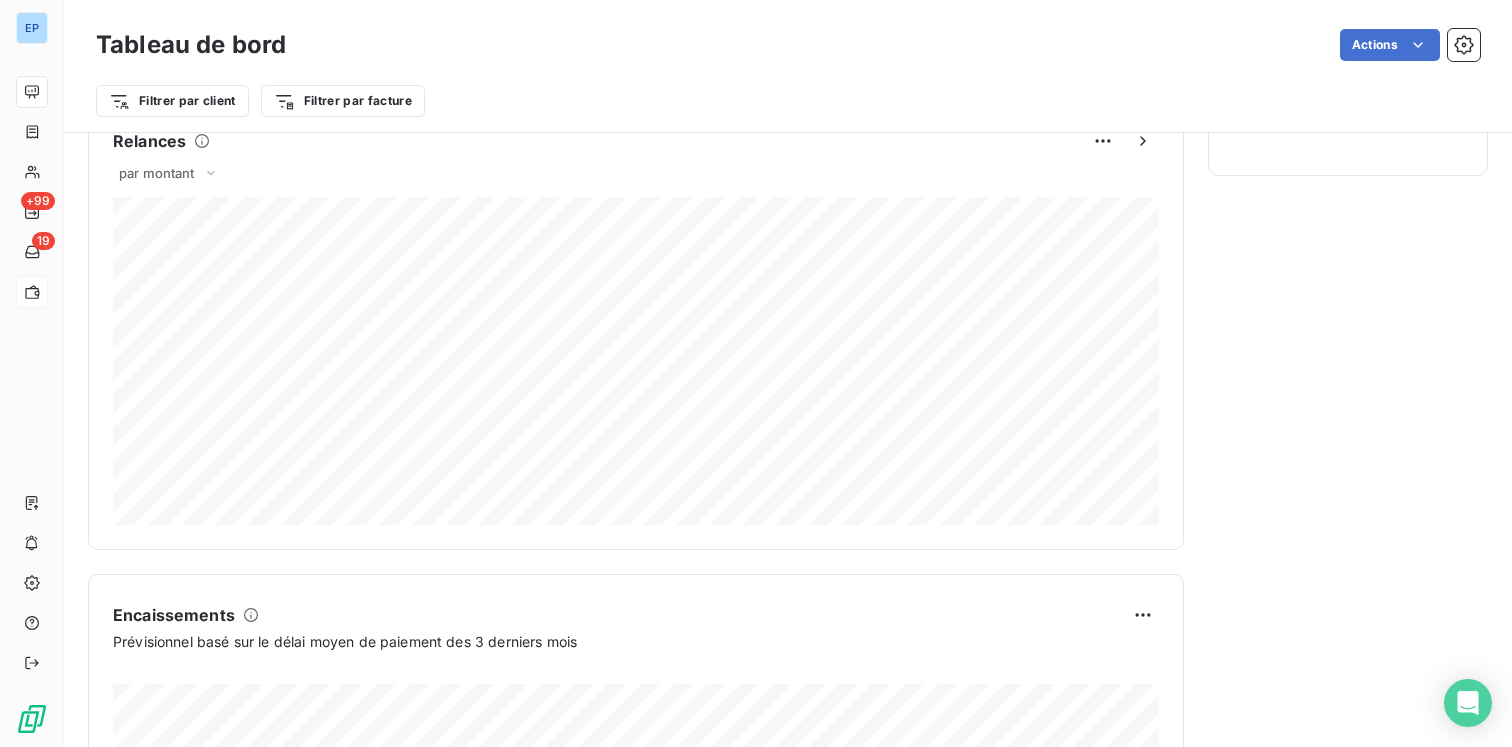 scroll, scrollTop: 0, scrollLeft: 0, axis: both 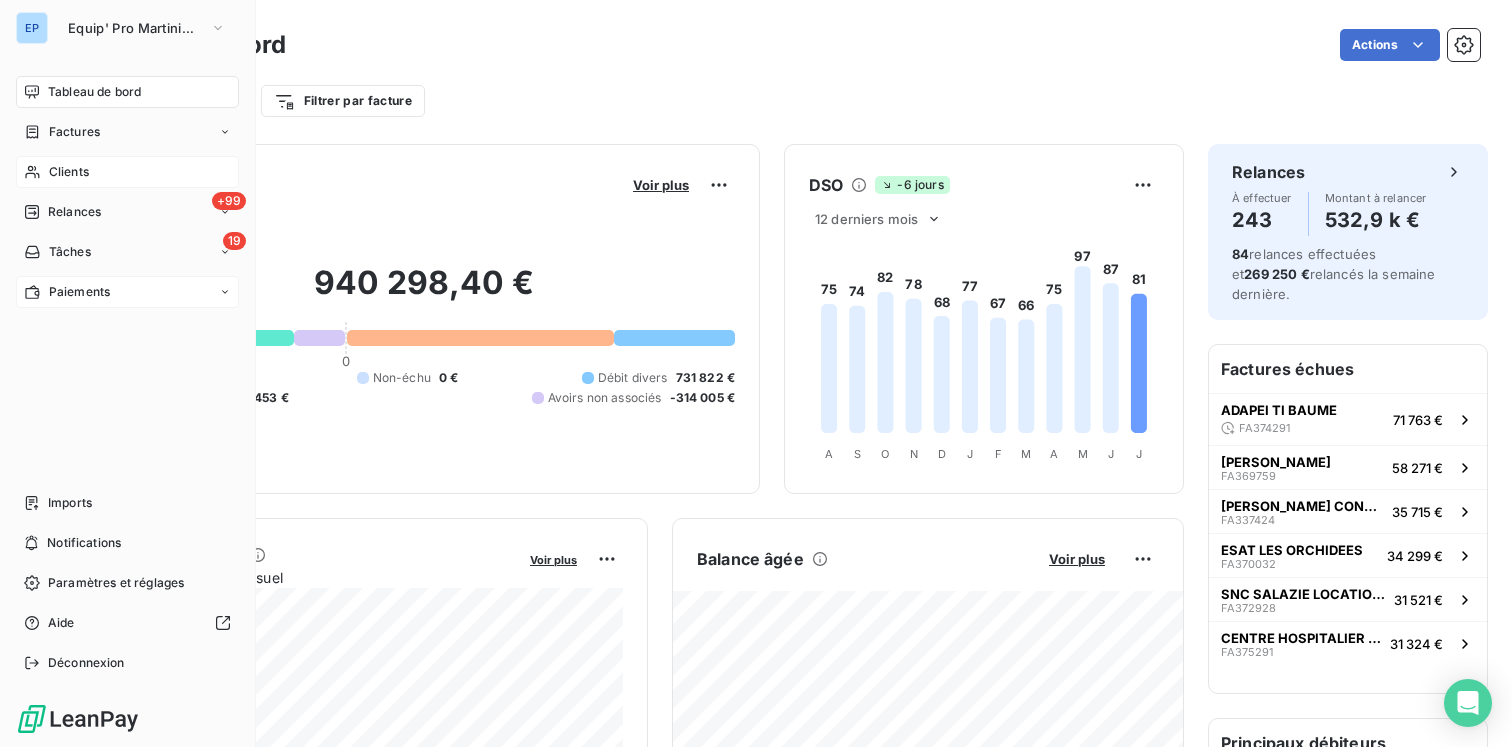 click on "Clients" at bounding box center (69, 172) 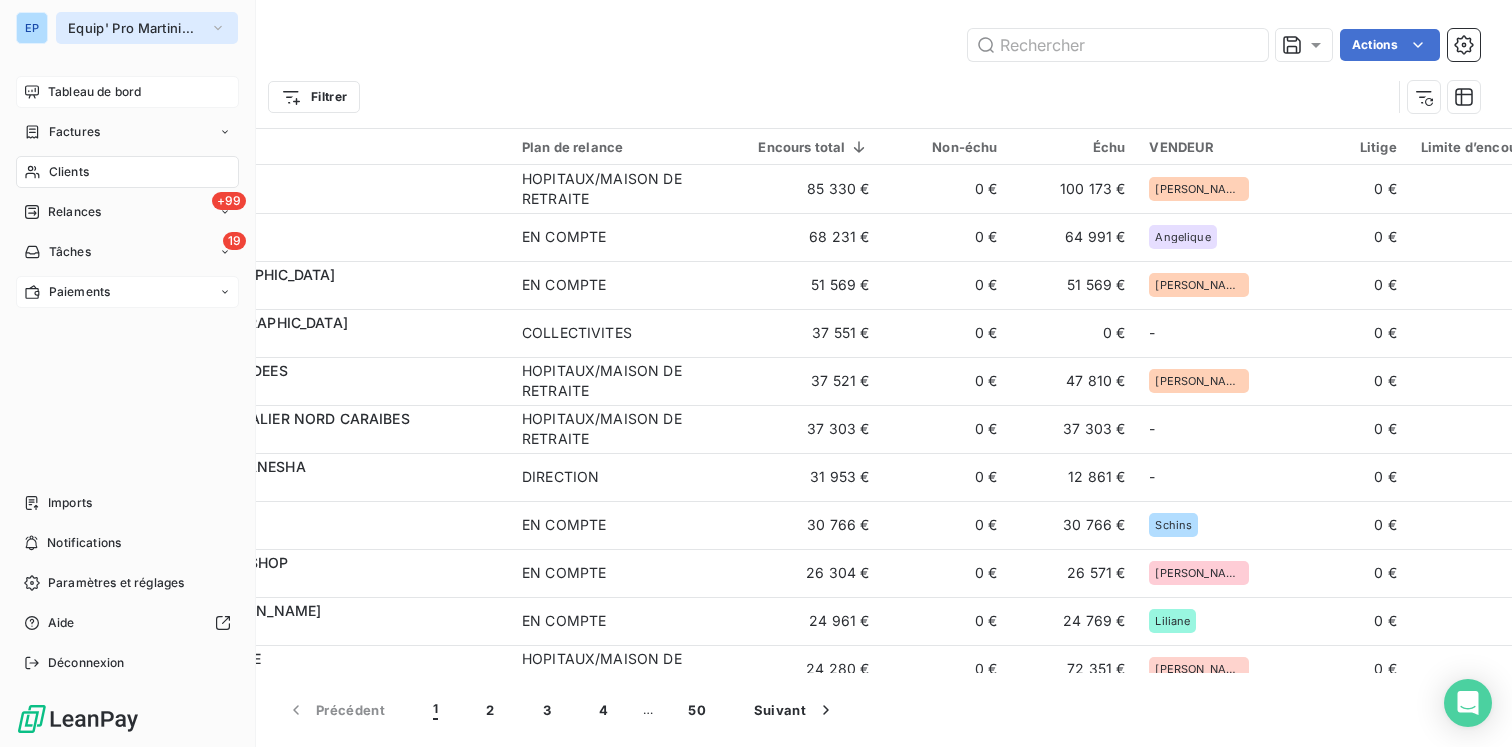 click on "Equip' Pro Martinique" at bounding box center (135, 28) 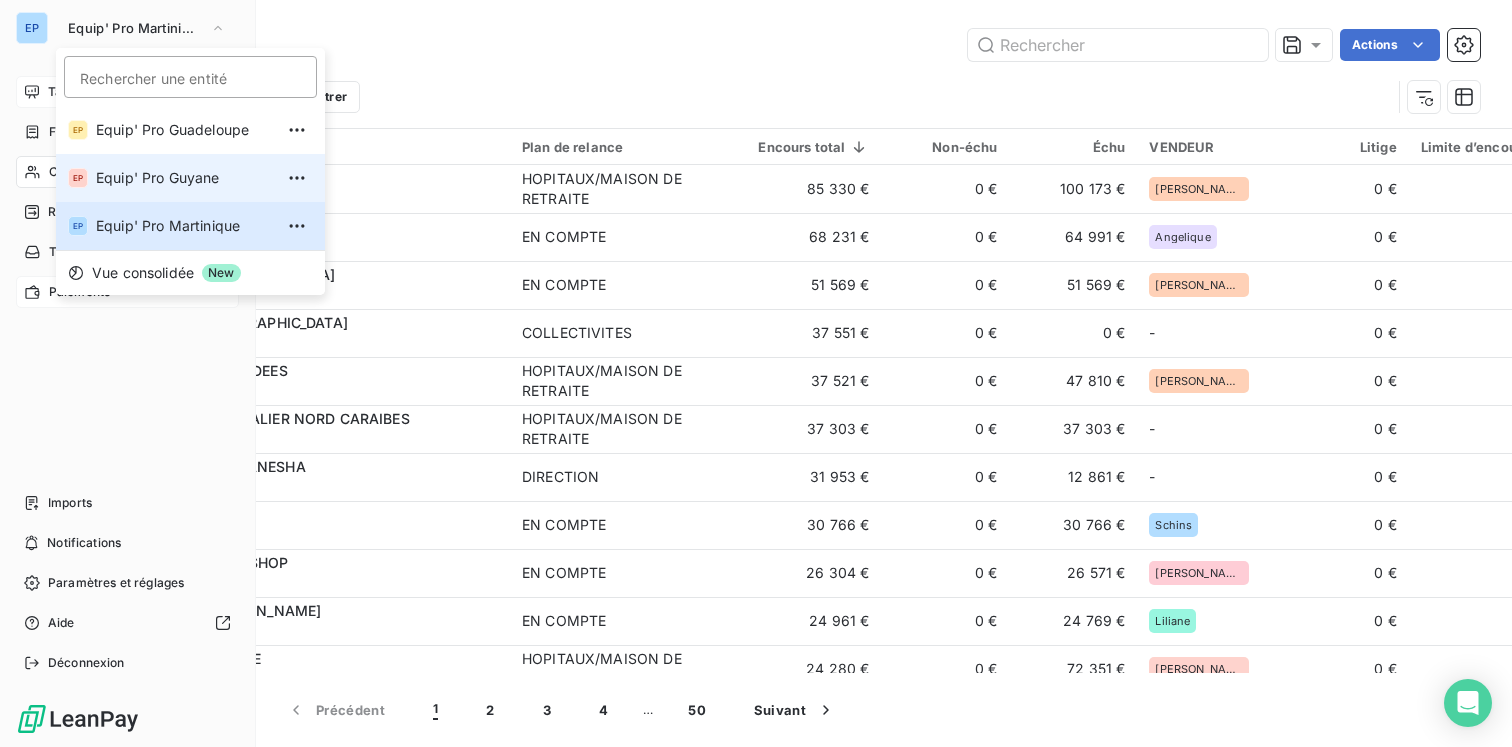 click on "Equip' Pro Guyane" at bounding box center (184, 178) 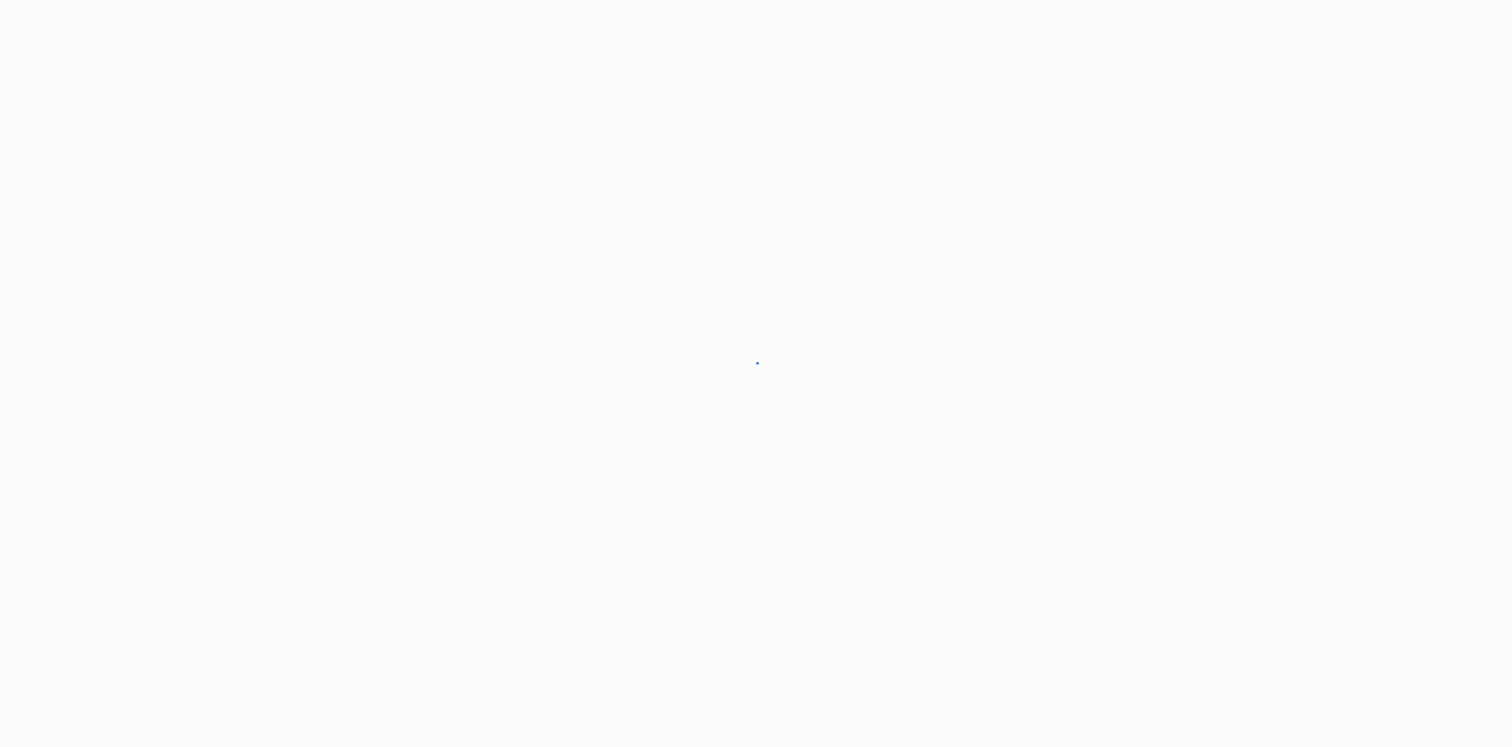 scroll, scrollTop: 0, scrollLeft: 0, axis: both 